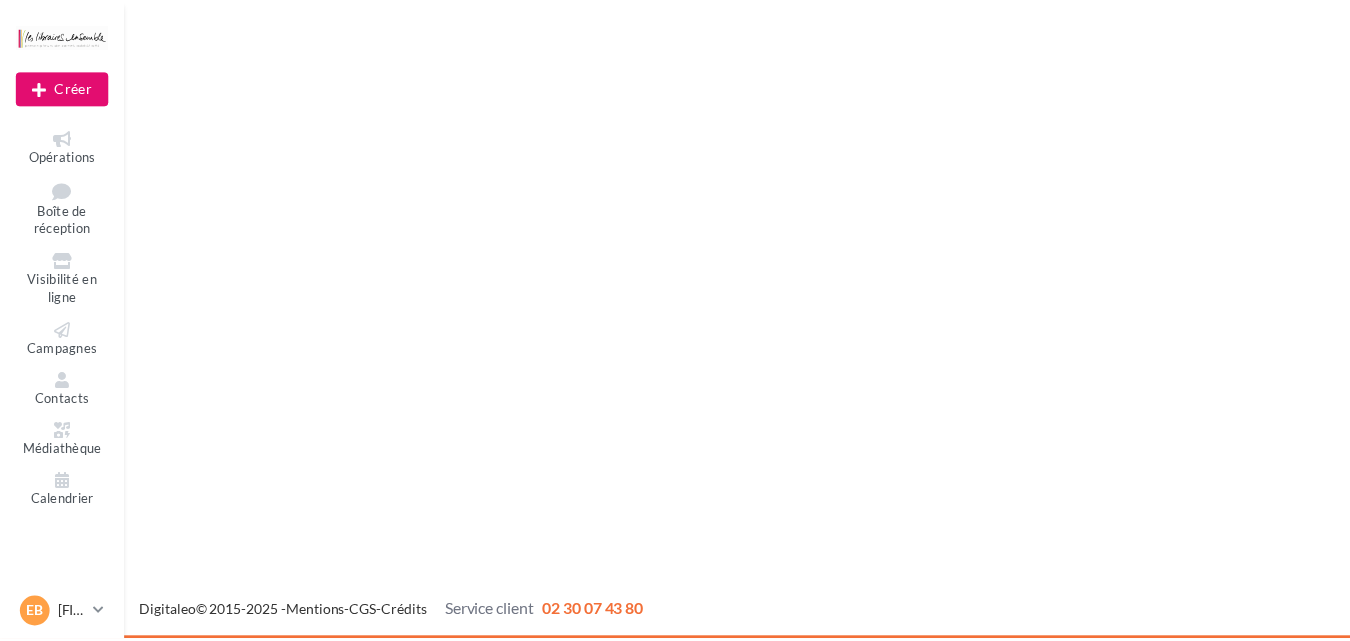 scroll, scrollTop: 0, scrollLeft: 0, axis: both 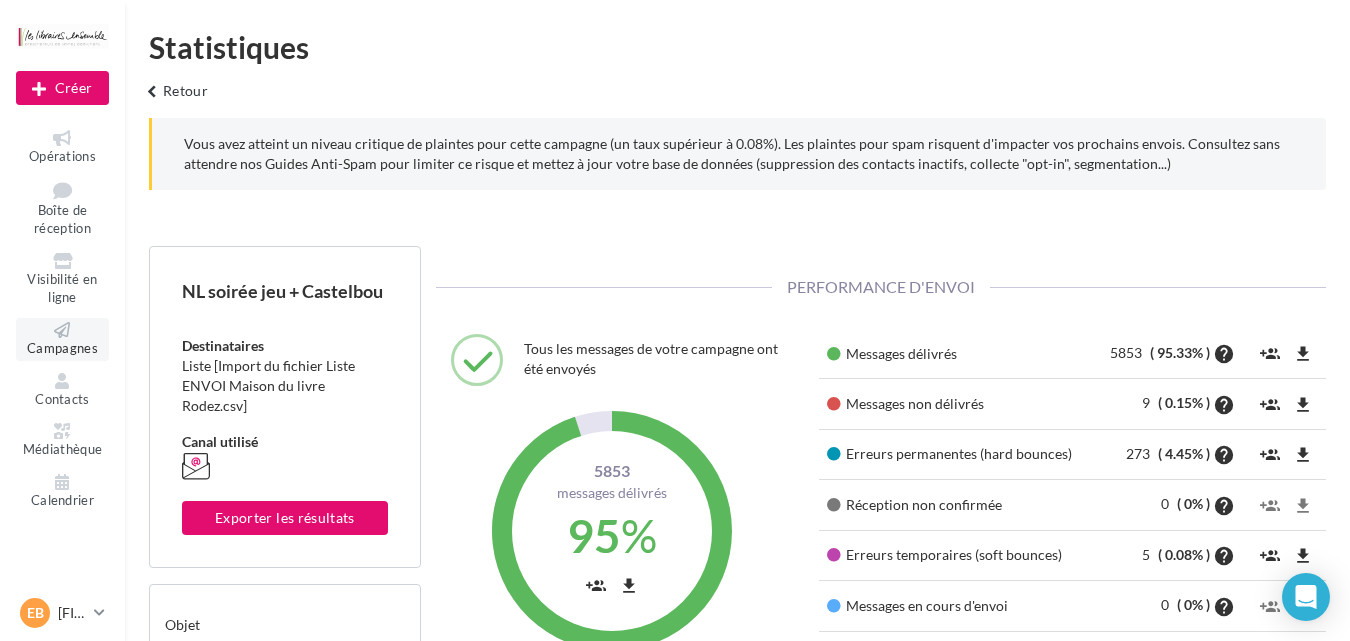 click at bounding box center (62, 330) 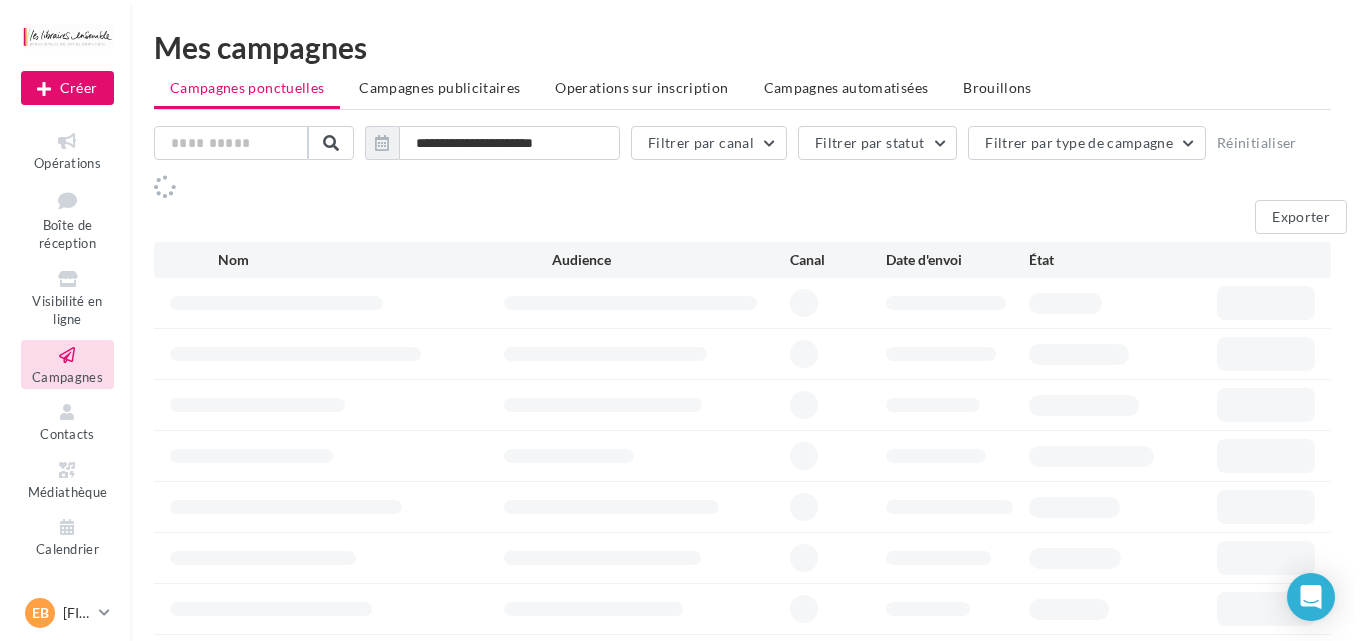 scroll, scrollTop: 0, scrollLeft: 0, axis: both 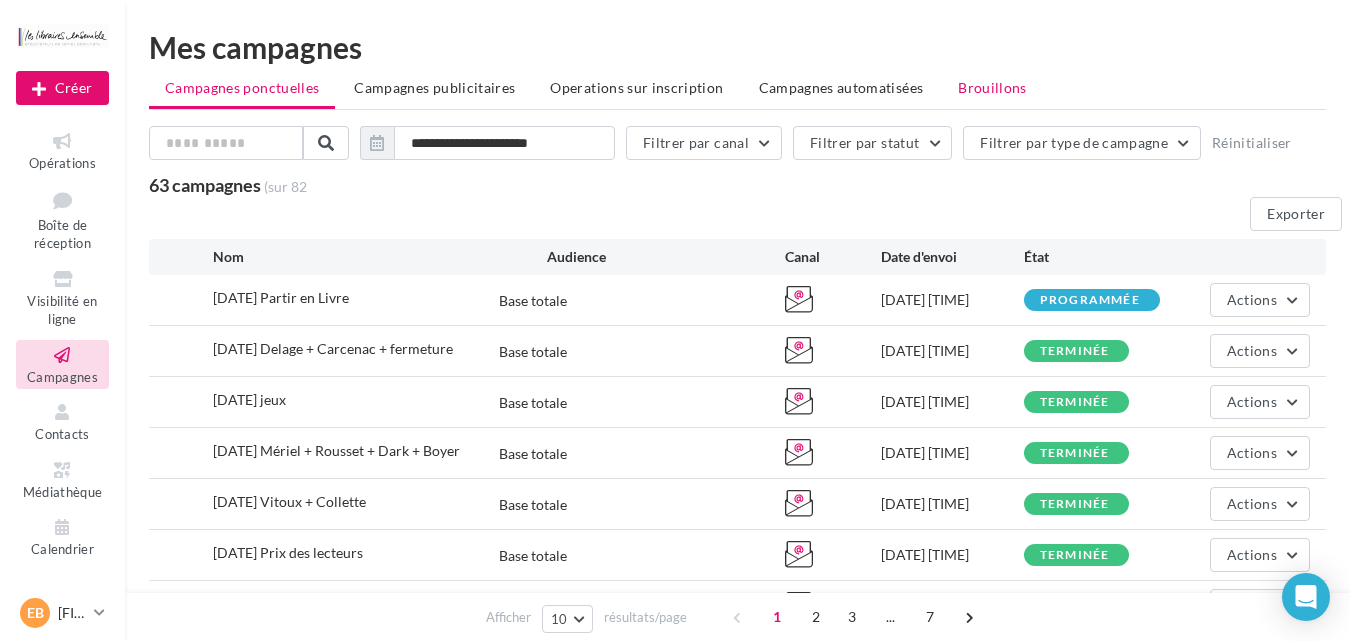 click on "Brouillons" at bounding box center [992, 88] 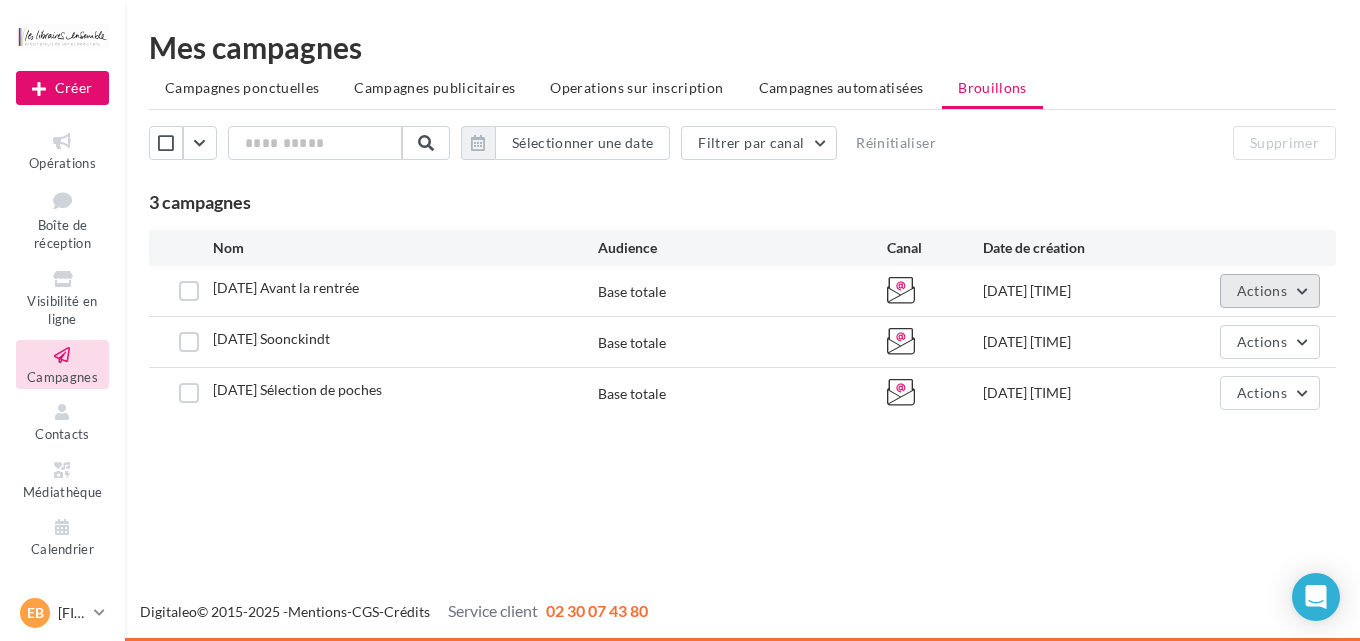click on "Actions" at bounding box center (1270, 291) 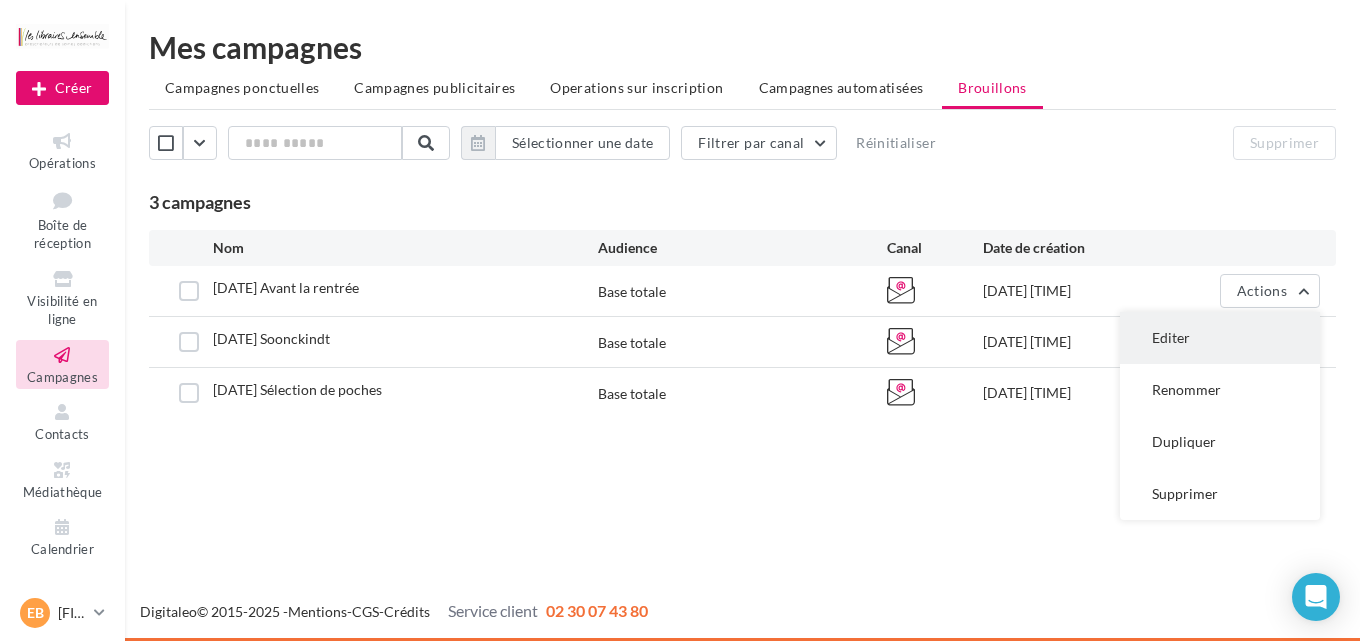 click on "Editer" at bounding box center (1220, 338) 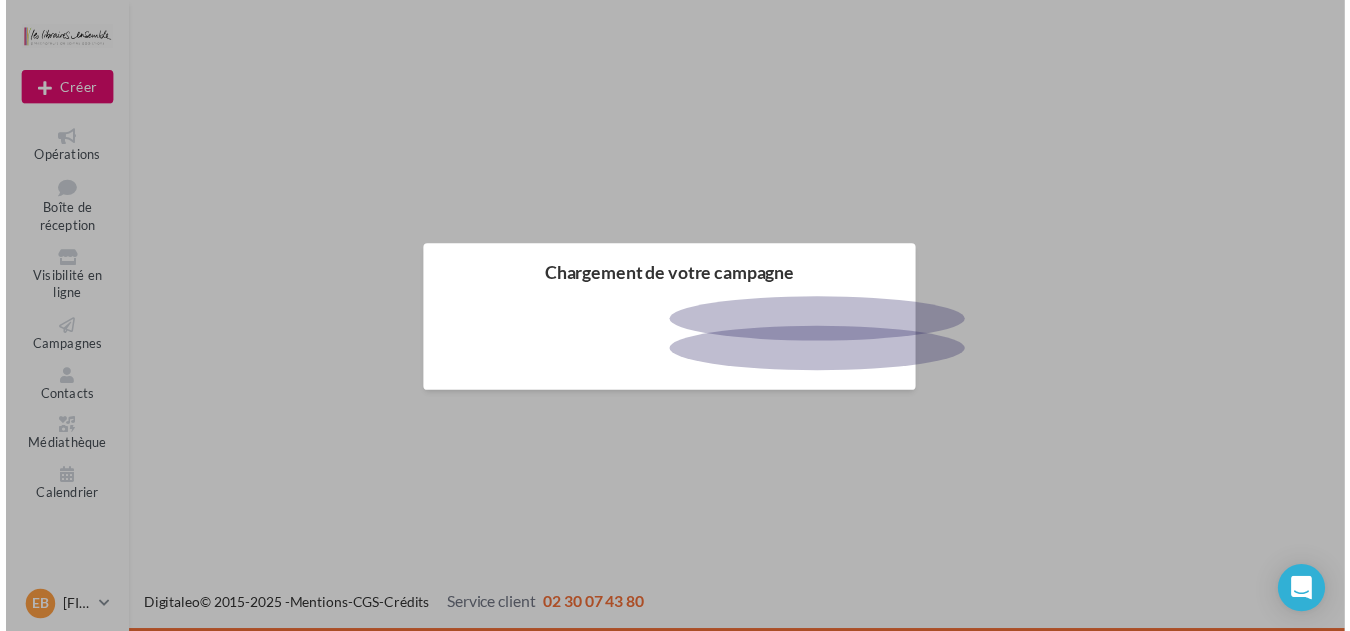 scroll, scrollTop: 0, scrollLeft: 0, axis: both 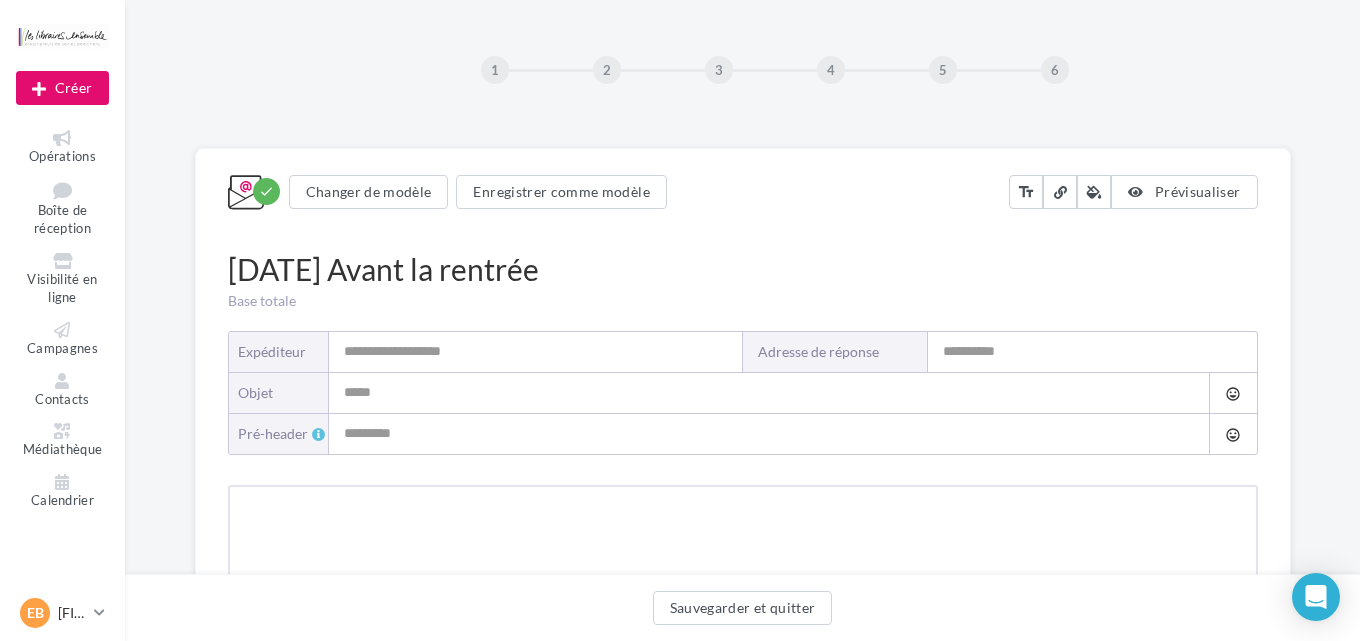 type on "**********" 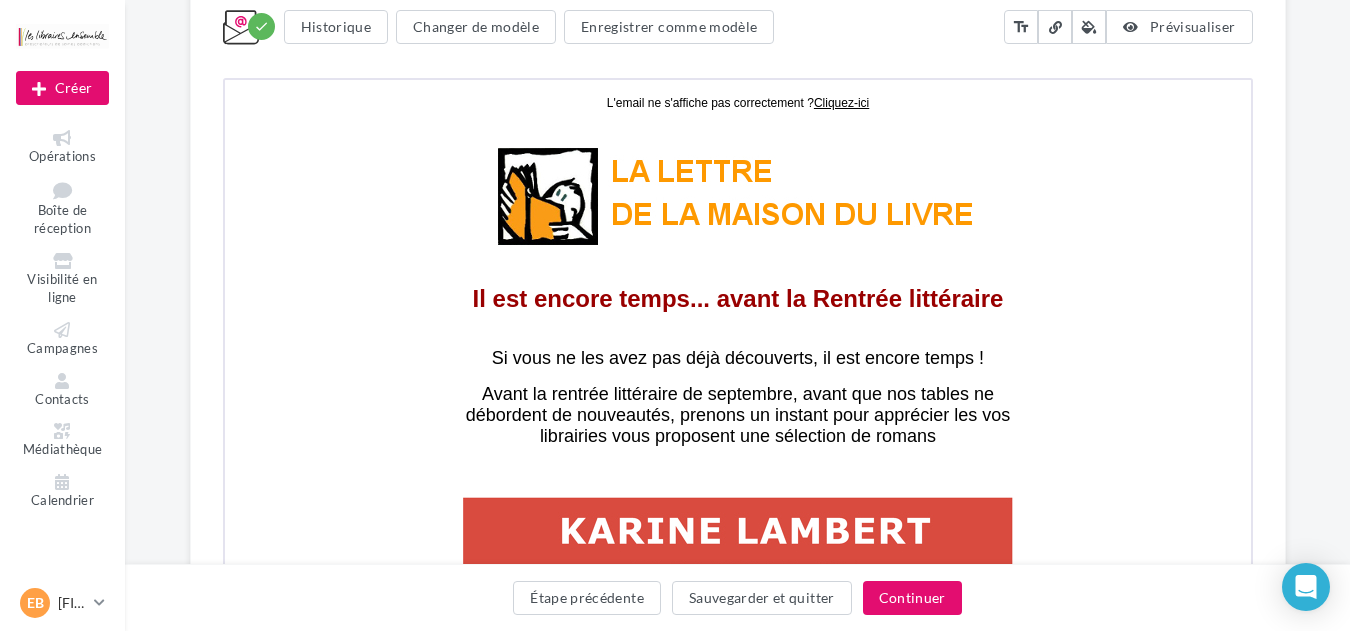 scroll, scrollTop: 533, scrollLeft: 0, axis: vertical 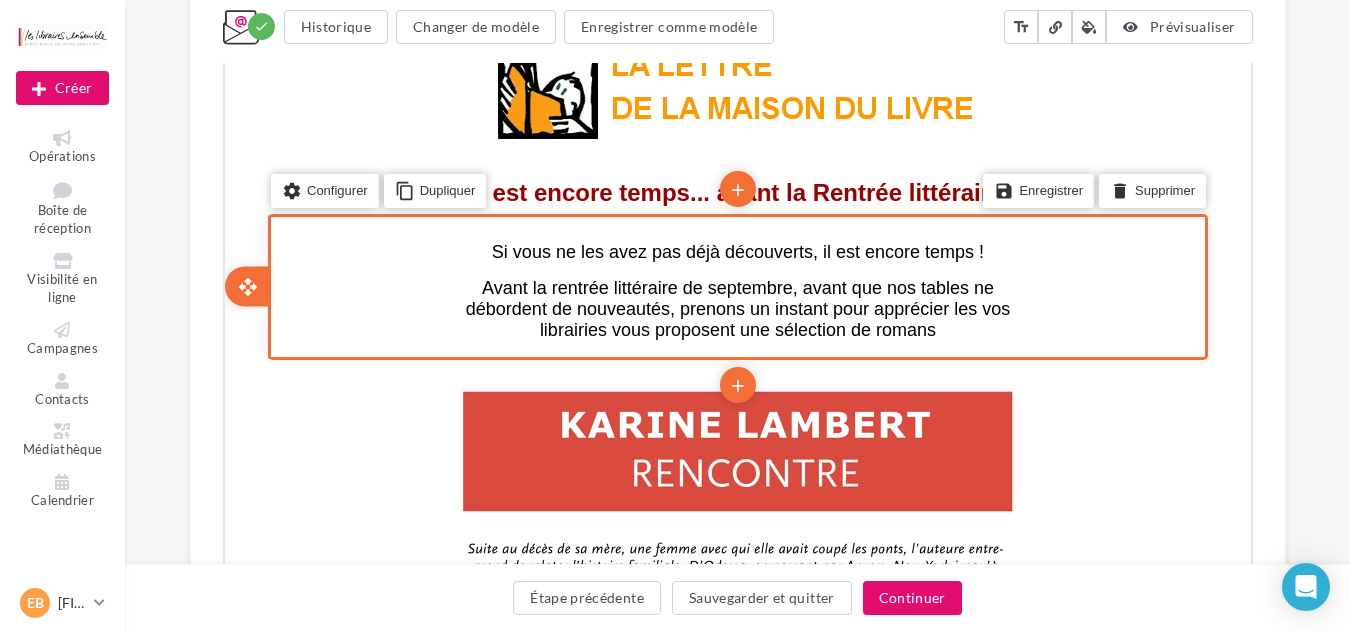 click on "settings Configurer content_copy Dupliquer add add save Enregistrer delete Supprimer" at bounding box center (735, 285) 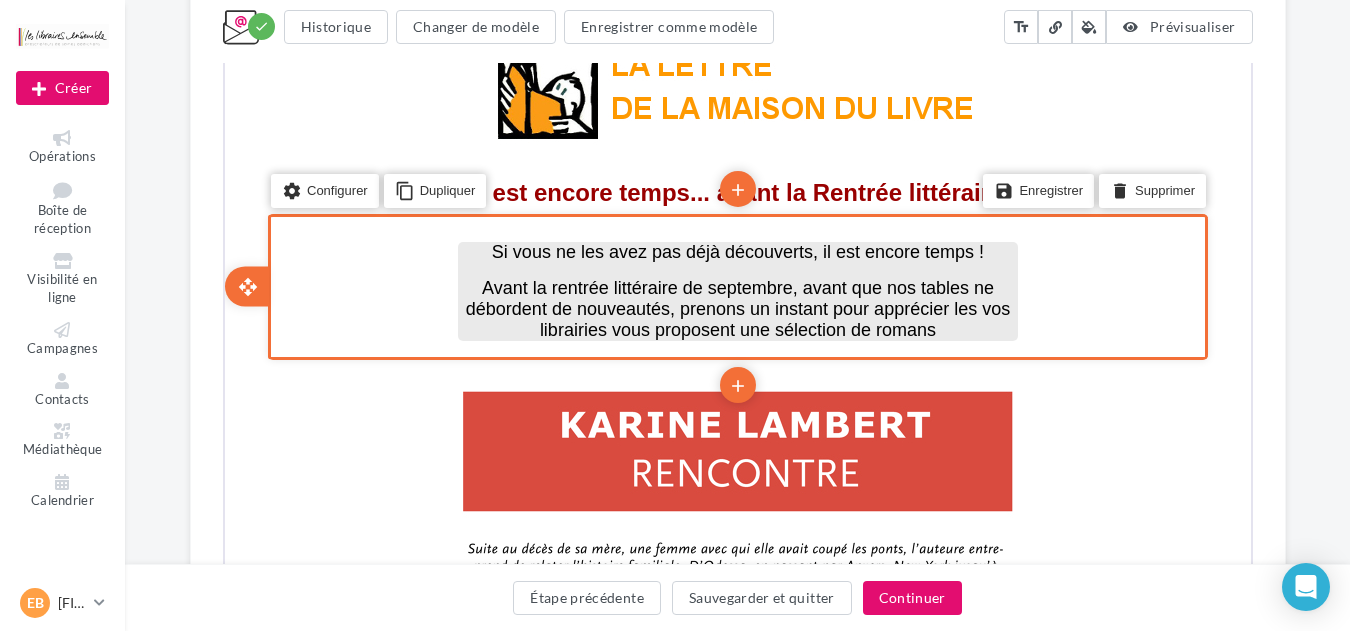 click on "Avant la rentrée littéraire de septembre, avant que nos tables ne débordent de nouveautés, prenons un instant pour apprécier les vos librairies vous proposent une sélection de romans" at bounding box center [735, 307] 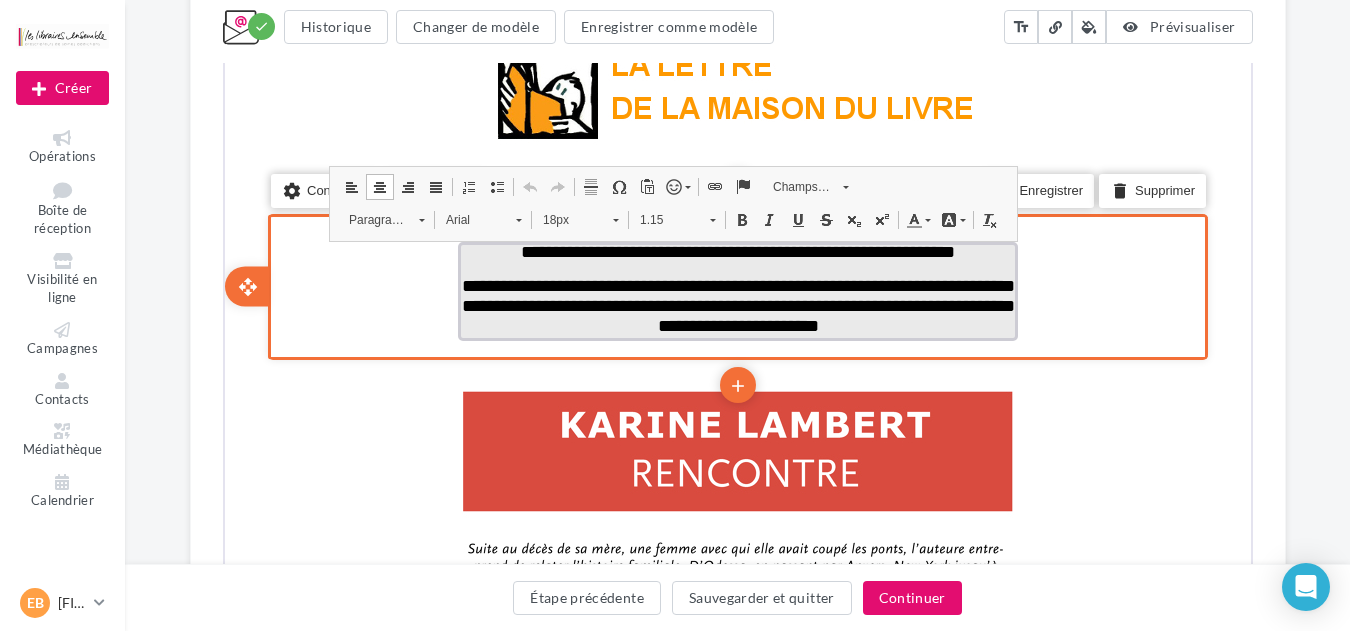 click on "**********" at bounding box center [735, 304] 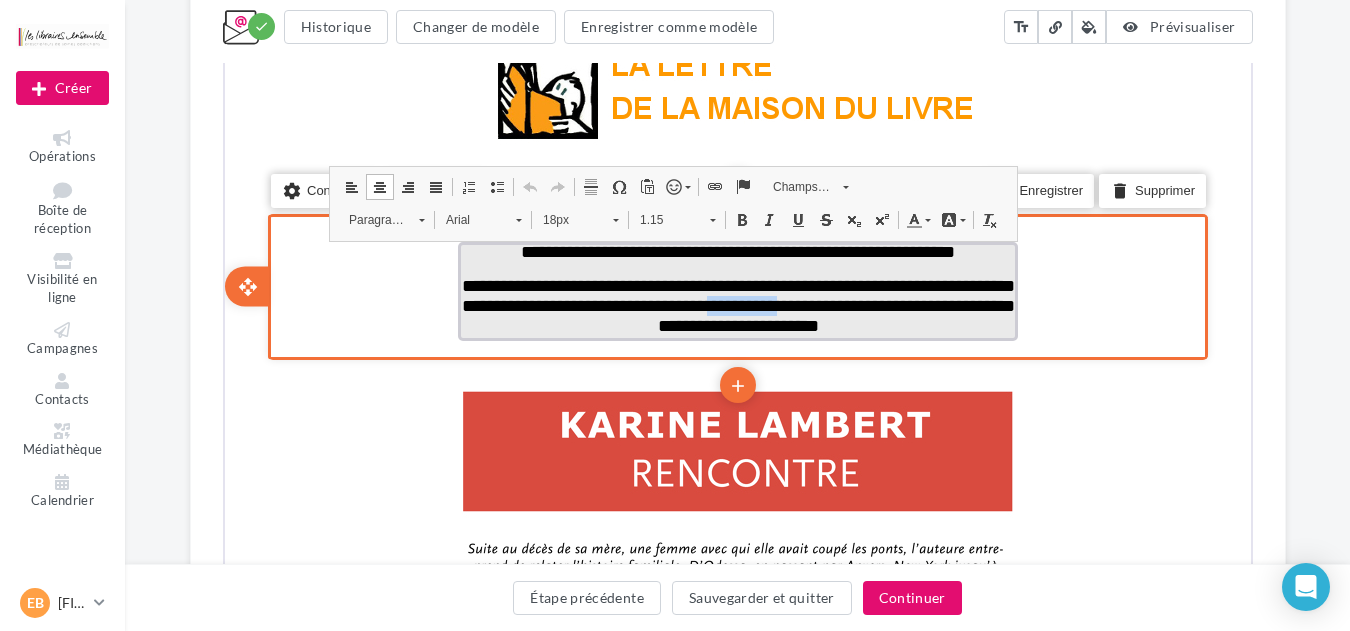 click on "**********" at bounding box center [735, 304] 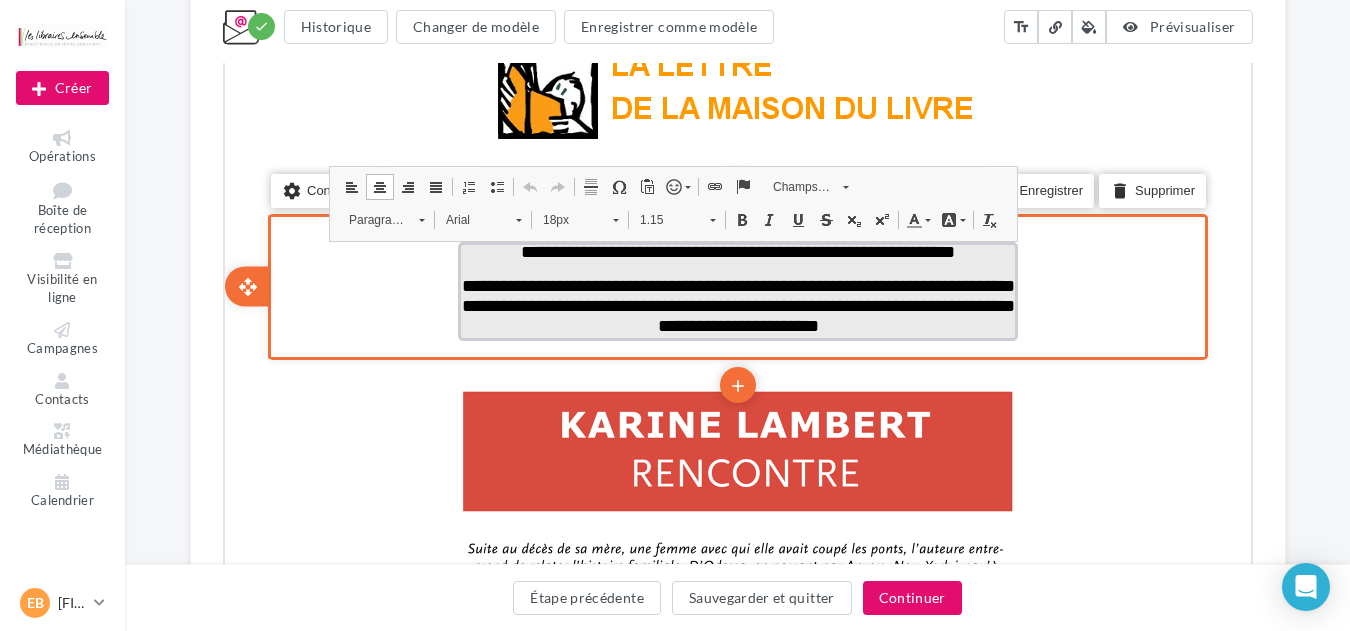 click on "**********" at bounding box center [735, 304] 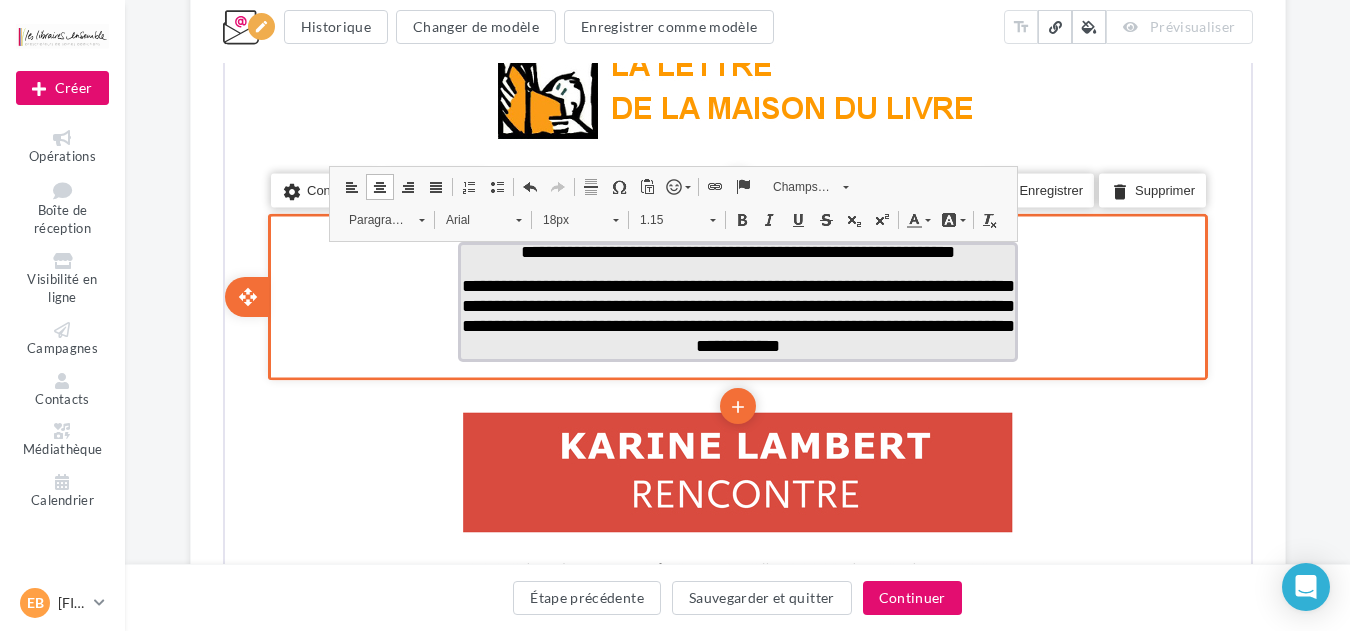 click on "**********" at bounding box center (735, 314) 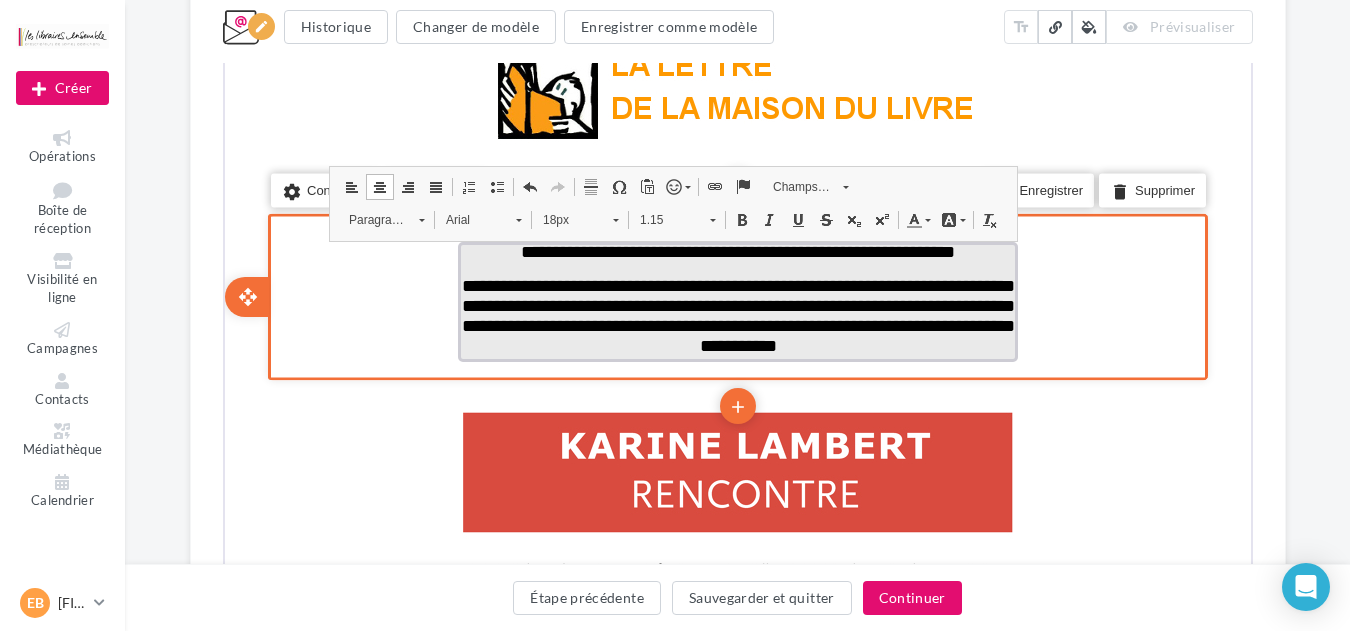 click on "**********" at bounding box center [735, 314] 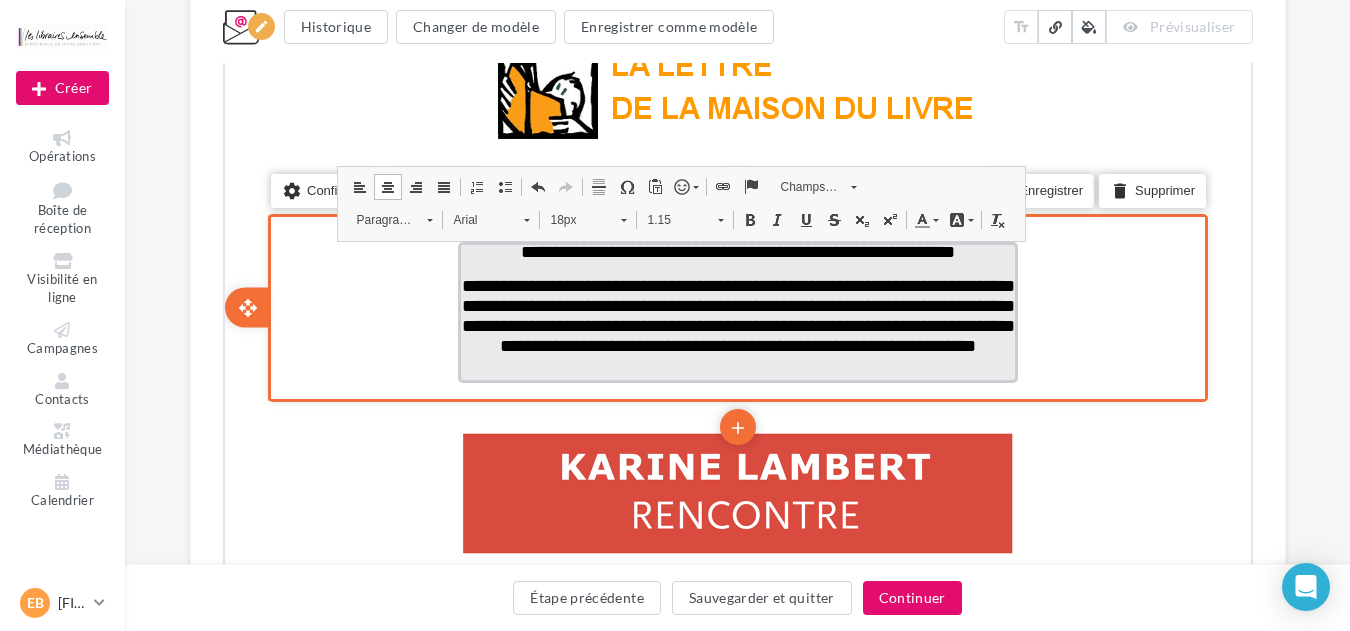 click on "**********" at bounding box center (735, 314) 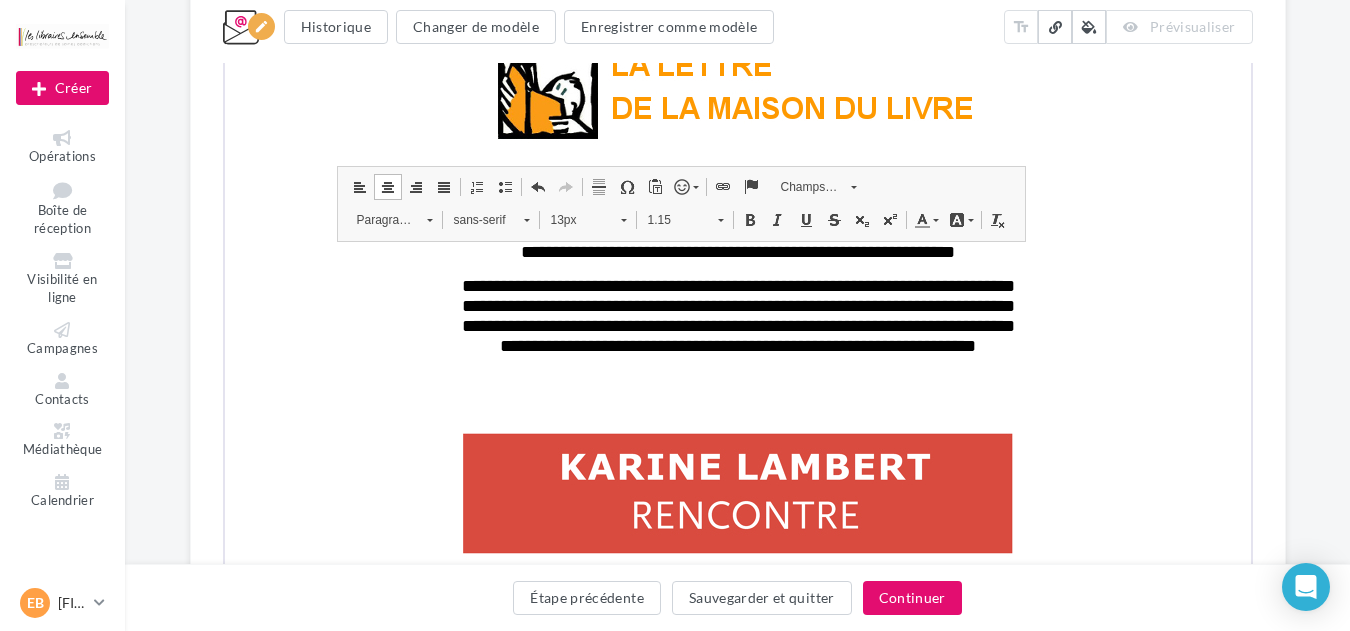 click on "**********" at bounding box center (737, 3225) 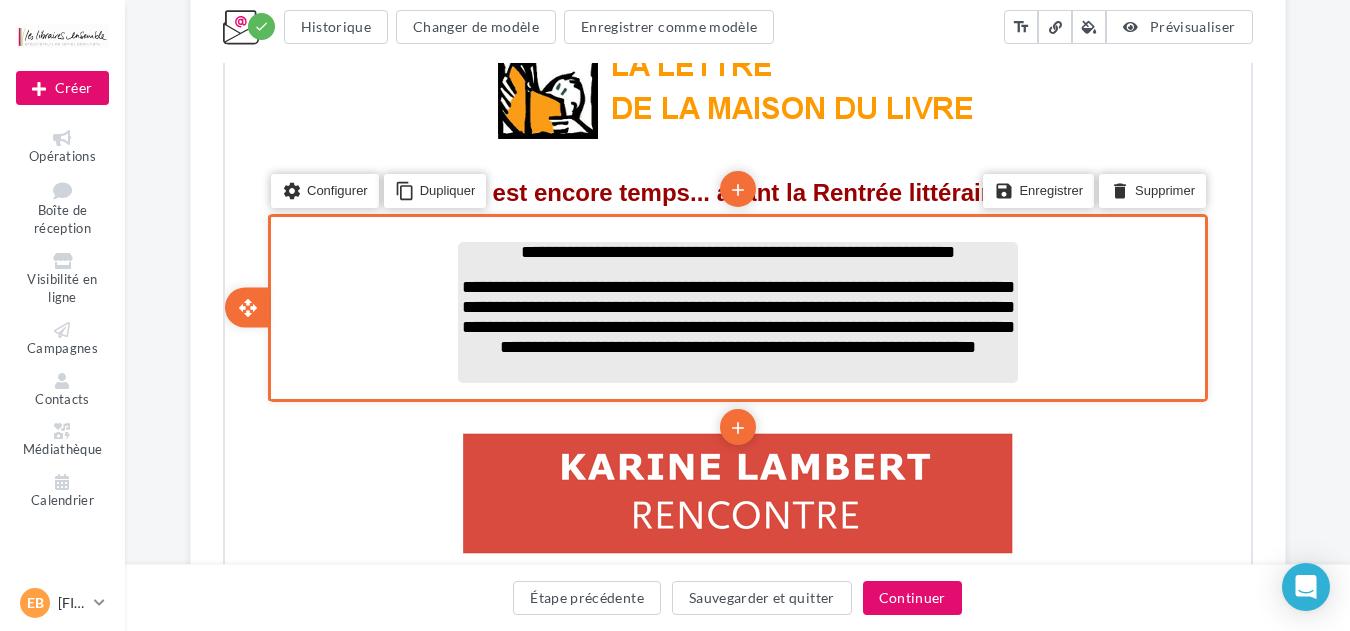 click on "**********" at bounding box center [735, 315] 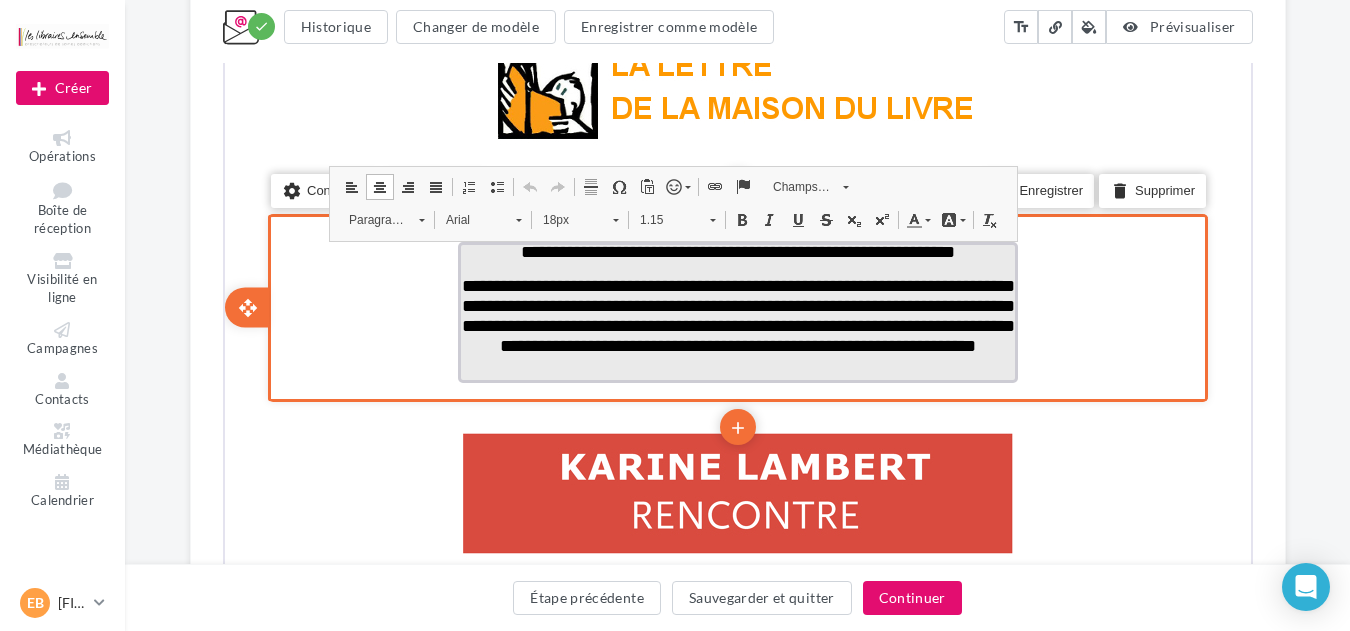 drag, startPoint x: 803, startPoint y: 286, endPoint x: 796, endPoint y: 317, distance: 31.780497 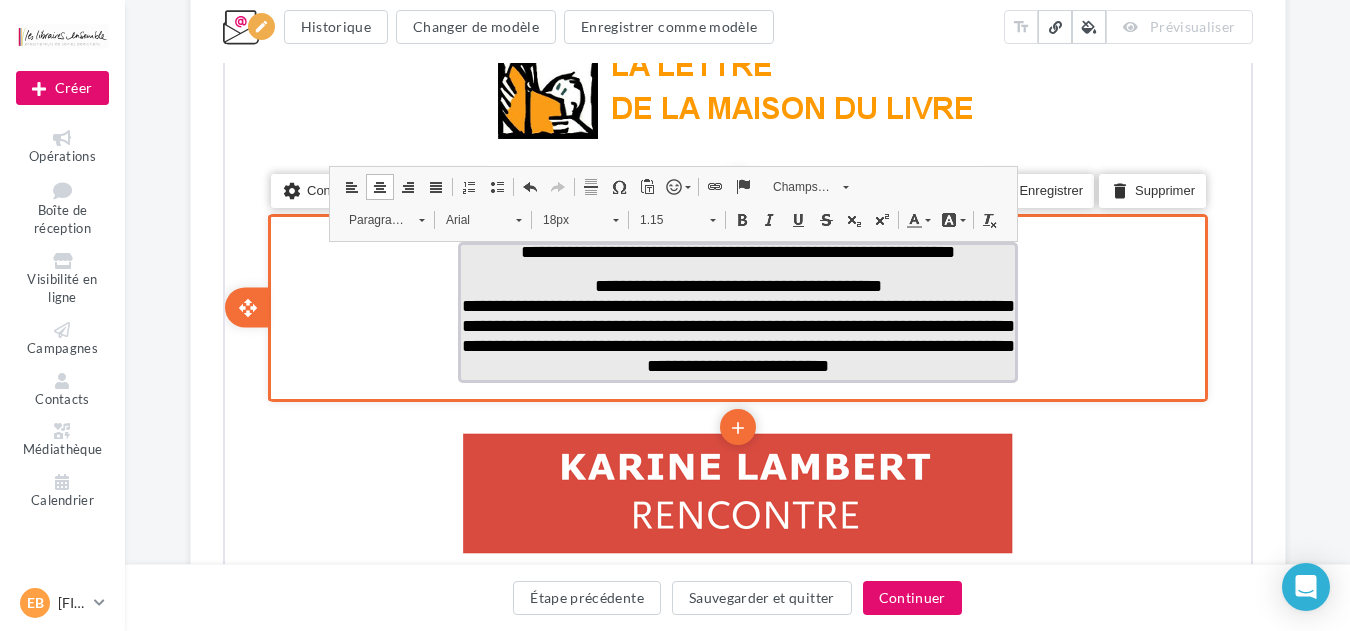 click on "**********" at bounding box center (735, 334) 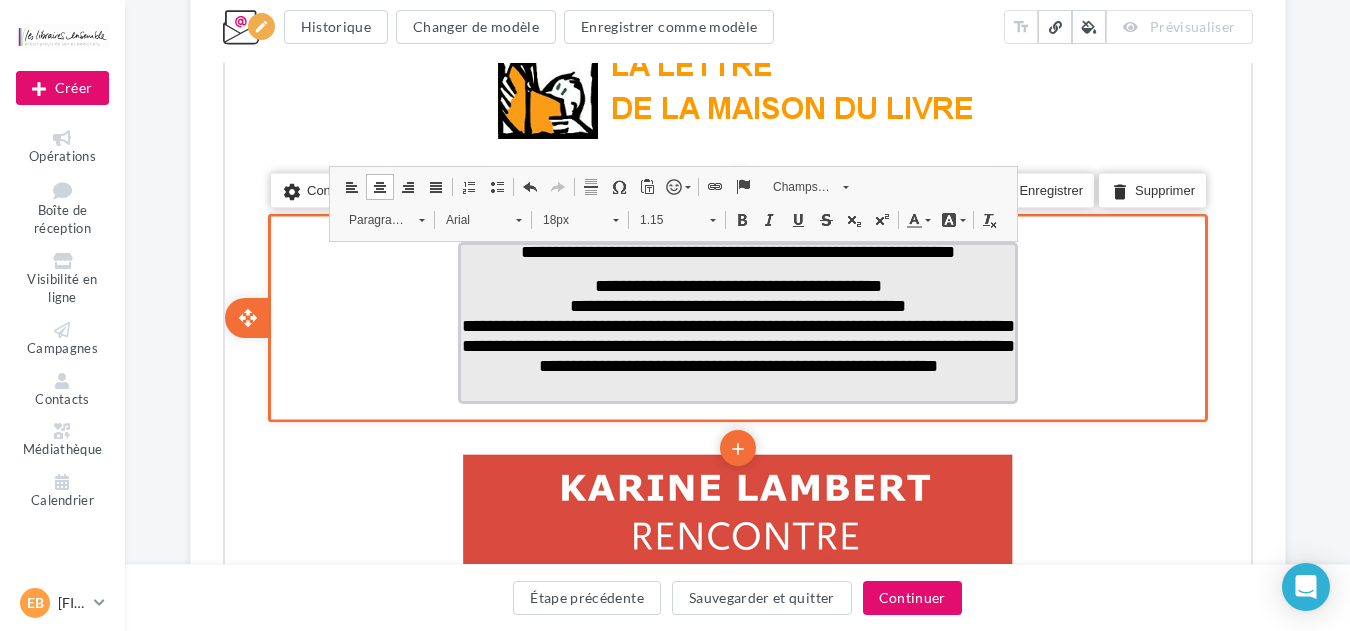 click on "**********" at bounding box center (735, 344) 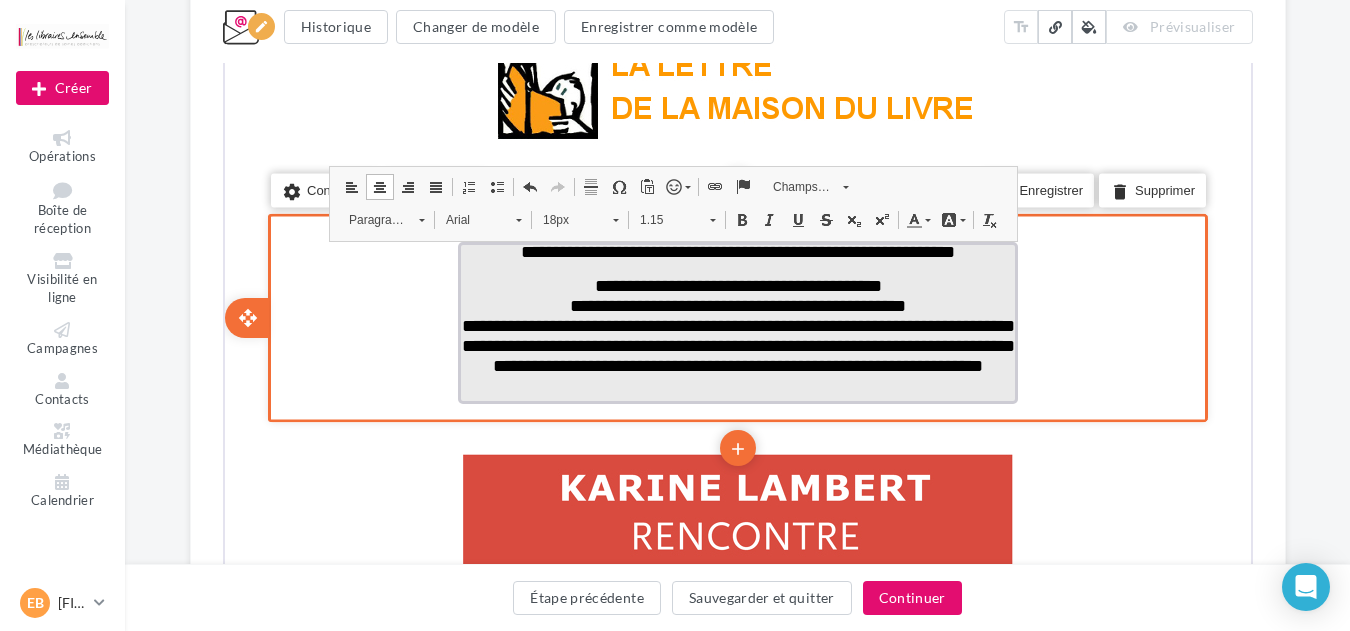 click on "**********" at bounding box center (735, 344) 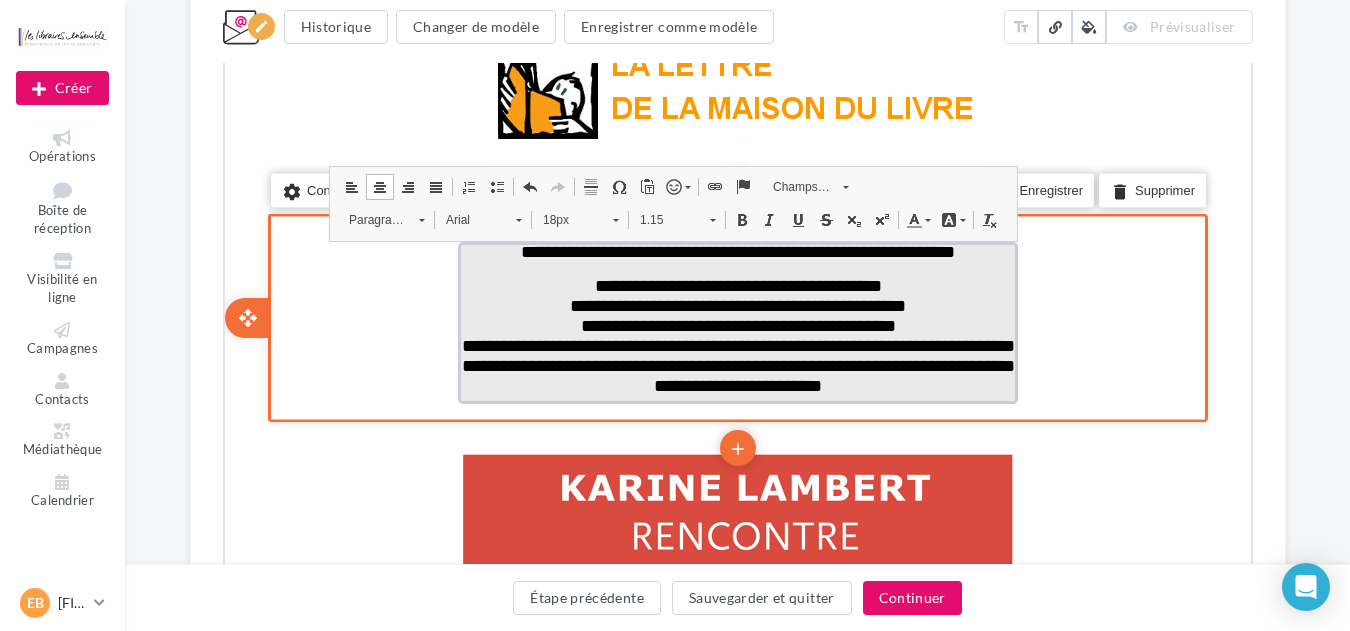 click on "**********" at bounding box center [735, 364] 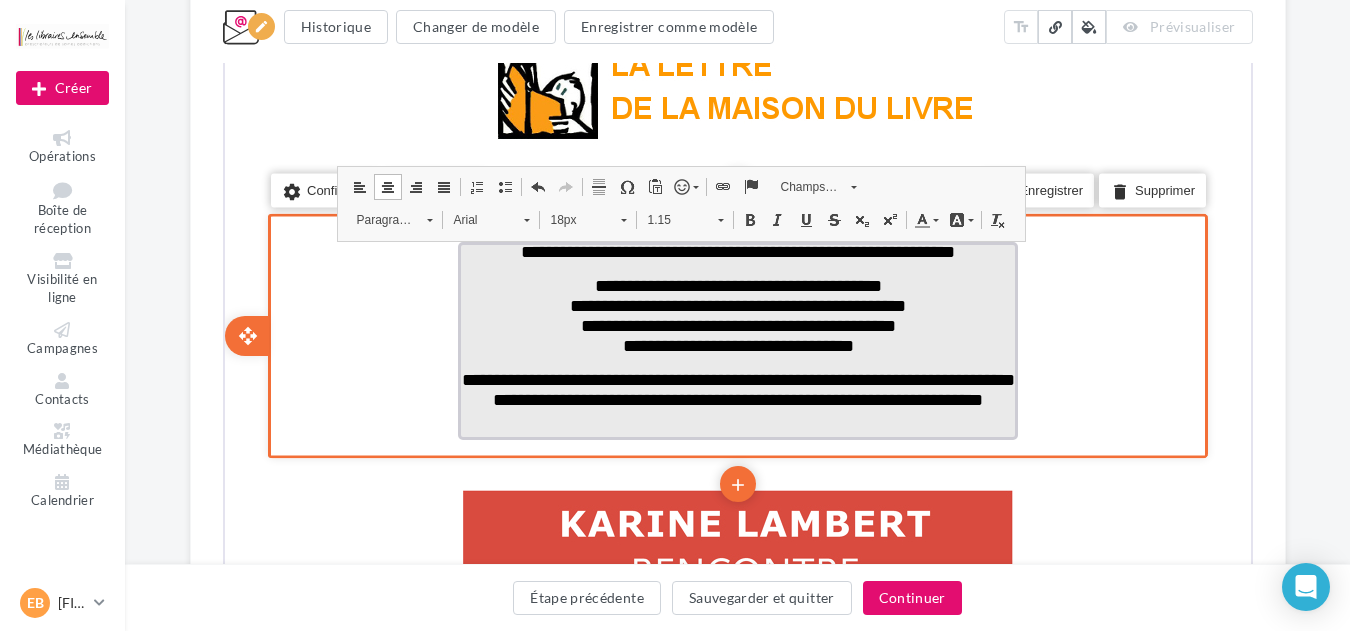 click on "**********" at bounding box center (735, 388) 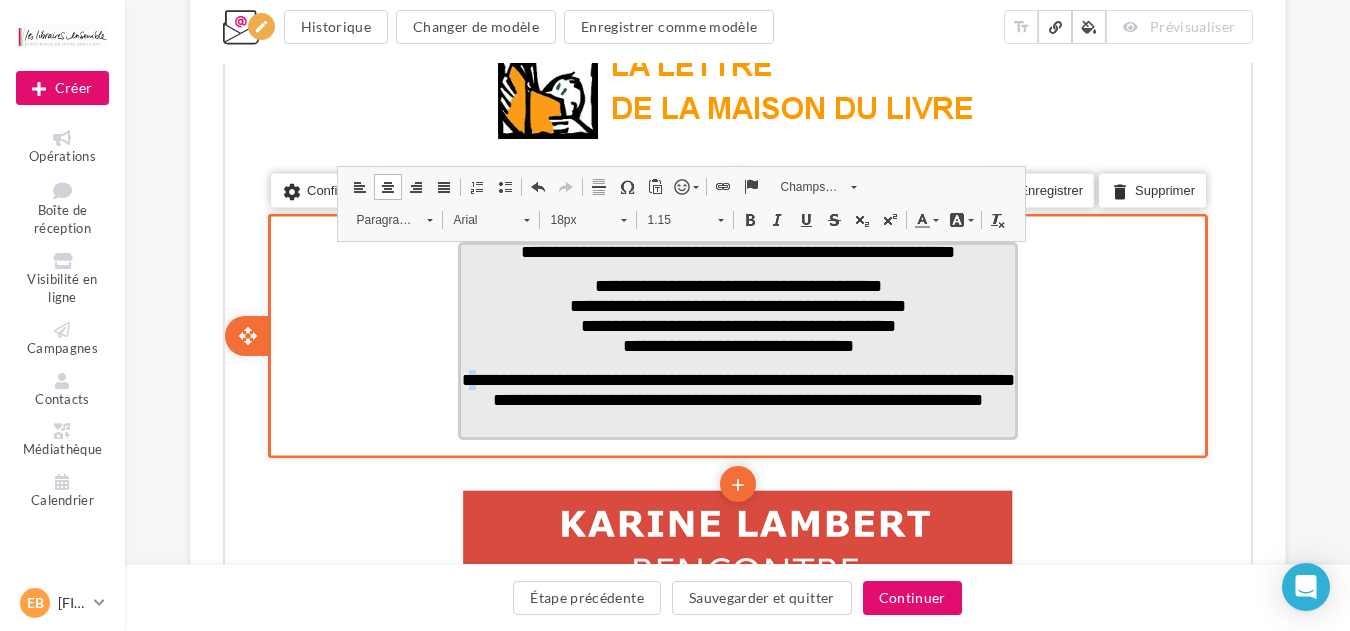 click on "**********" at bounding box center [735, 388] 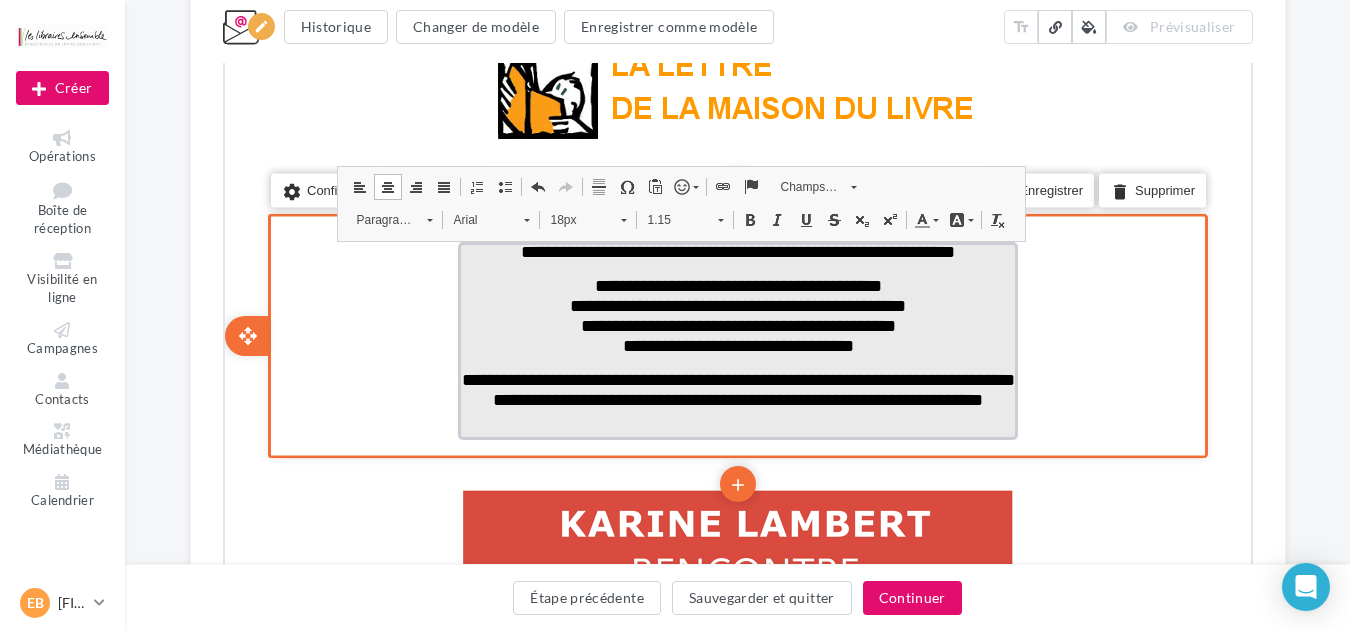 click on "**********" at bounding box center [735, 388] 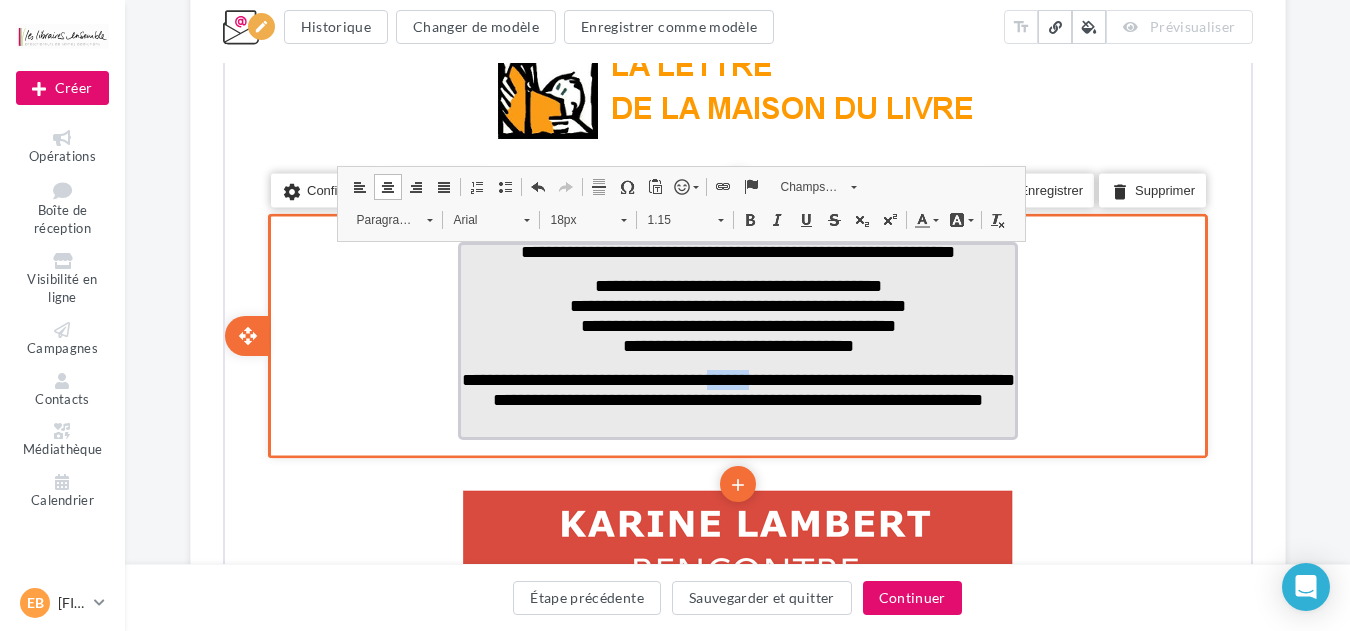 click on "**********" at bounding box center (735, 388) 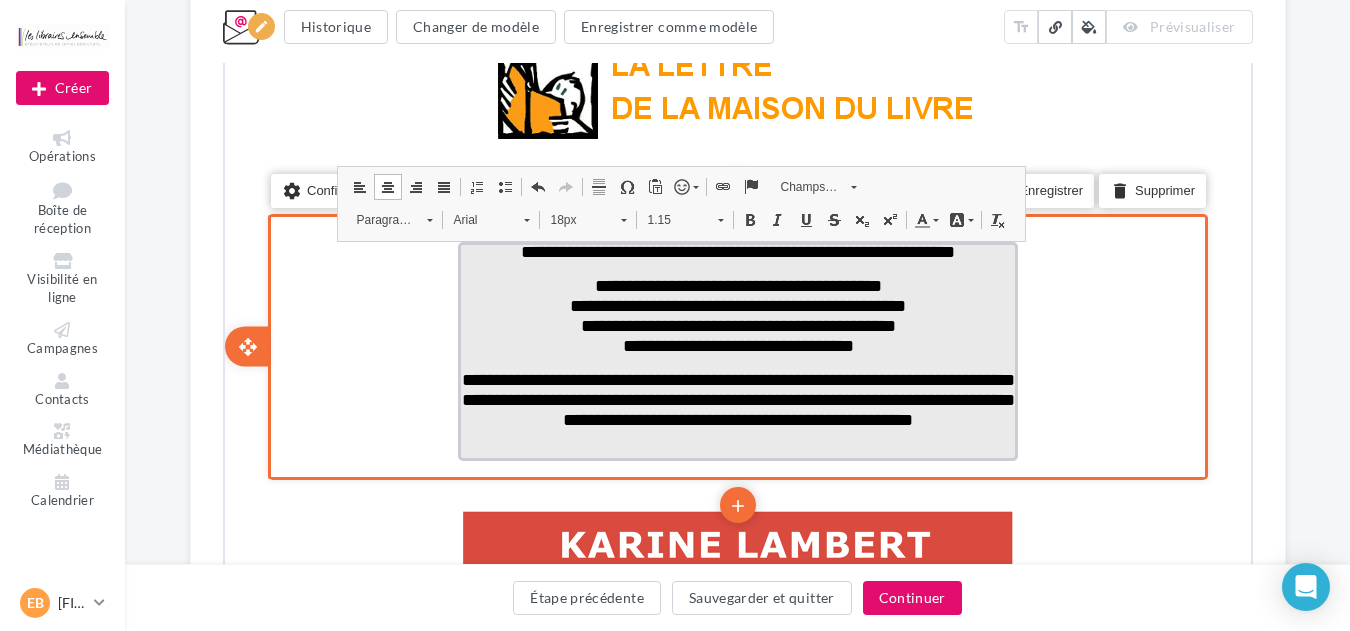 click on "**********" at bounding box center [735, 398] 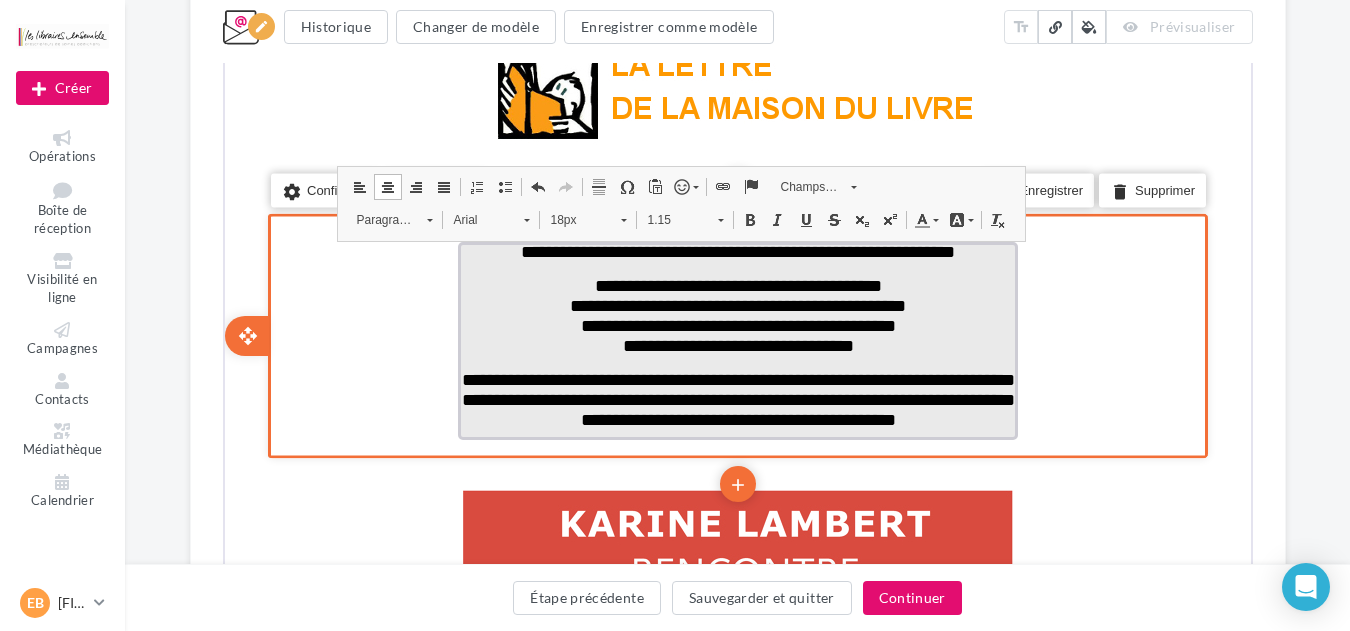 click on "**********" at bounding box center [735, 398] 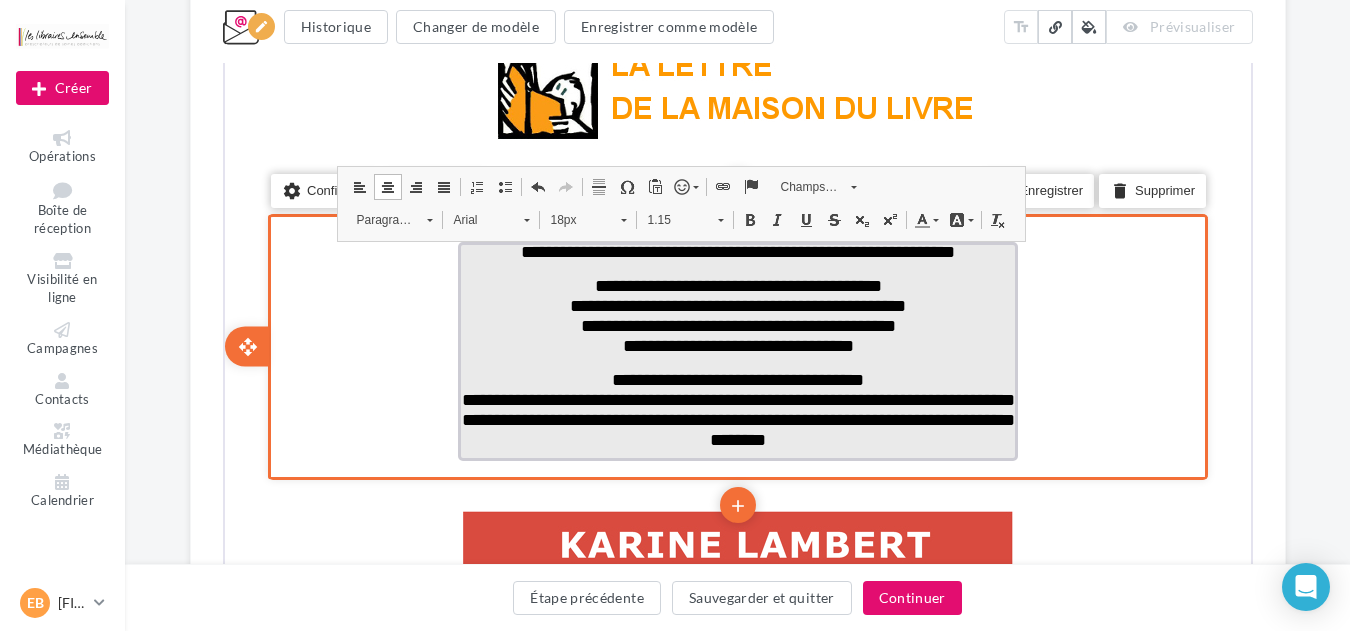 click on "**********" at bounding box center [735, 418] 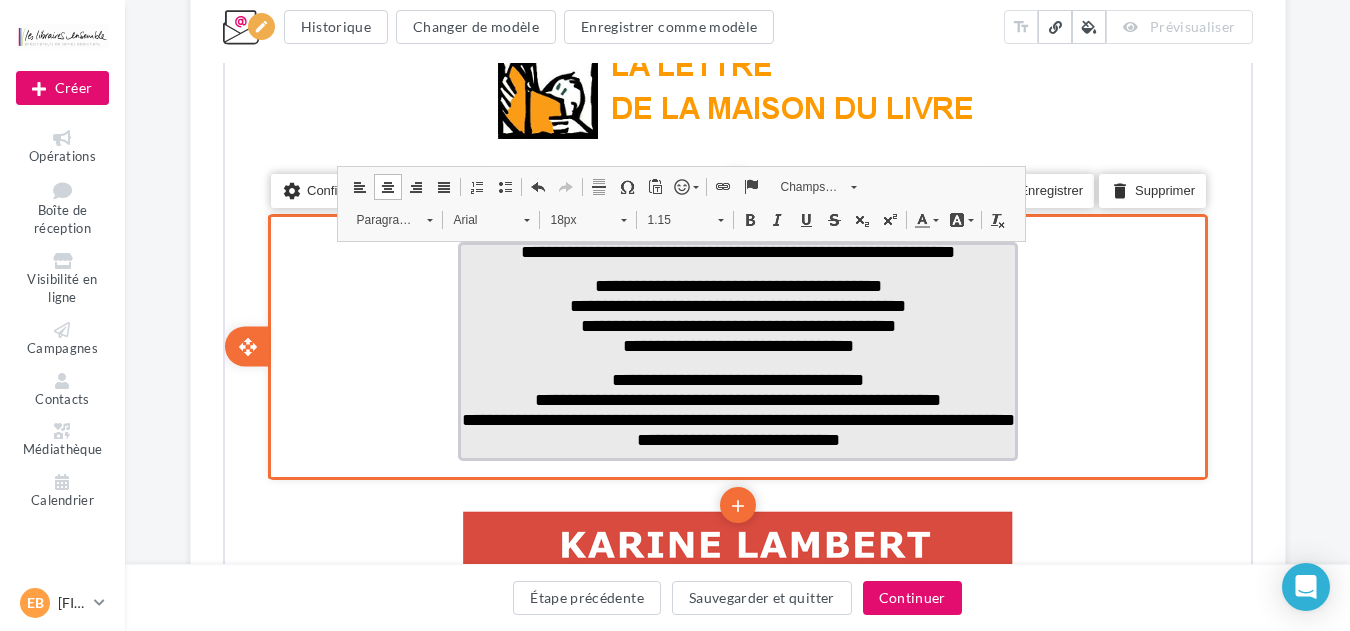 click on "**********" at bounding box center (735, 428) 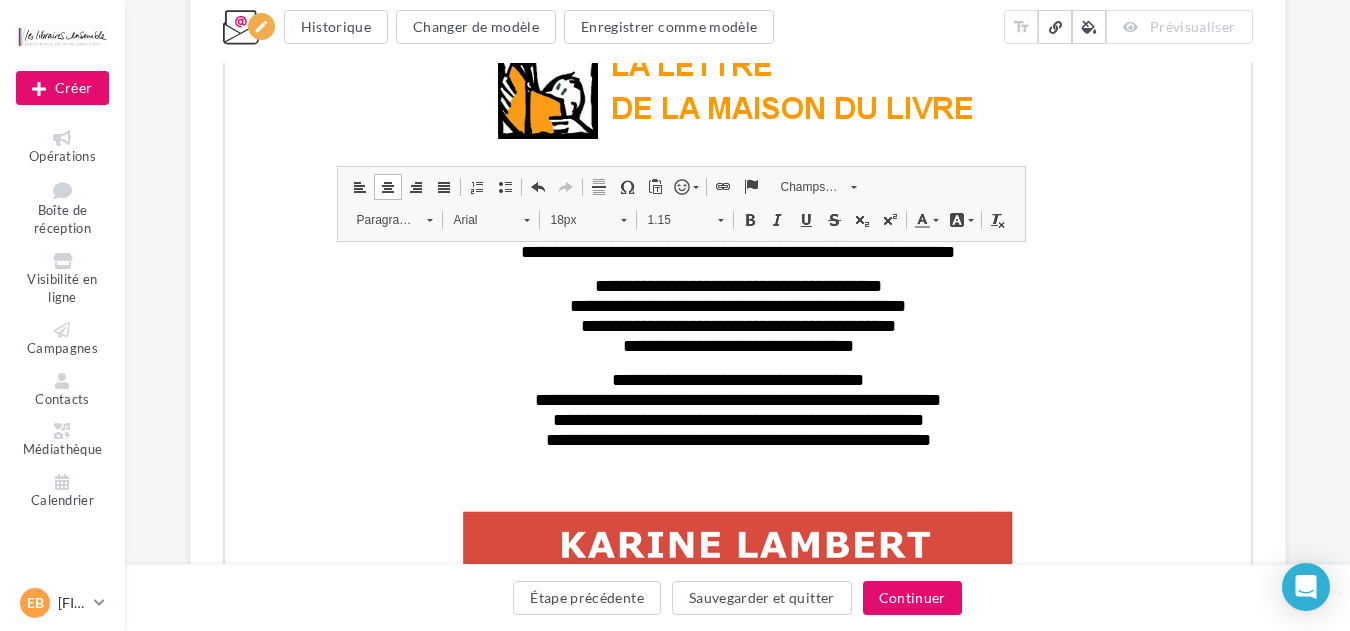 click on "**********" at bounding box center [738, 3214] 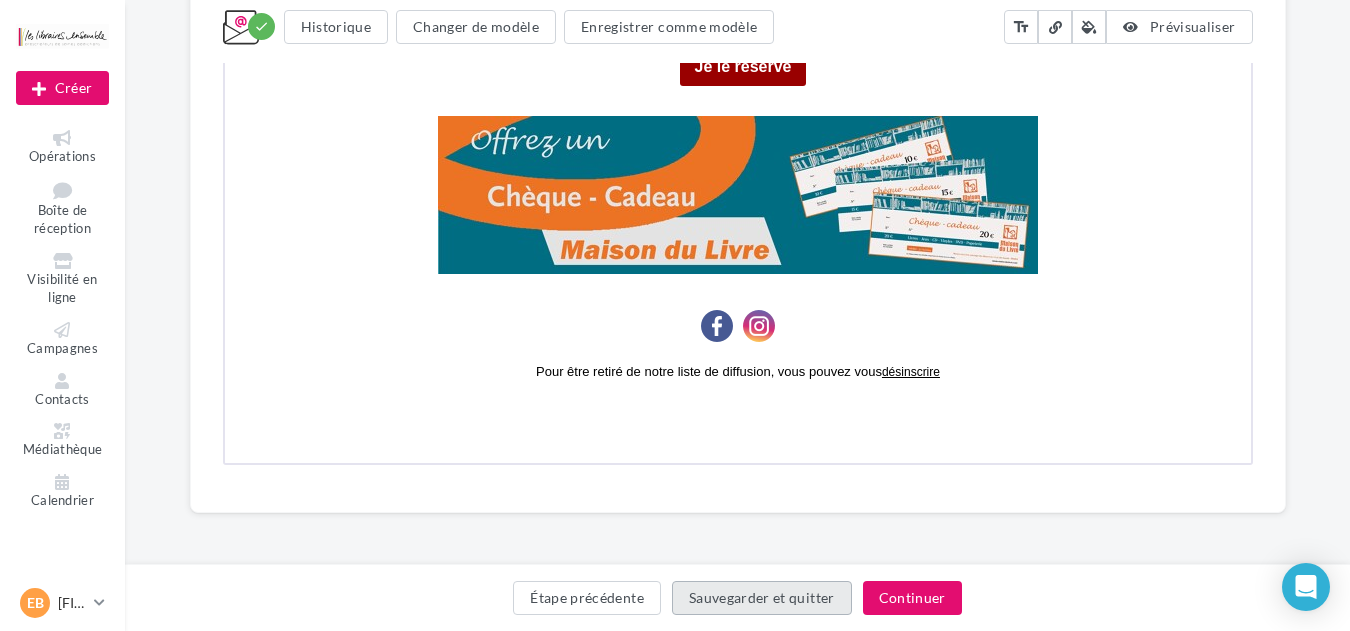 click on "Sauvegarder et quitter" at bounding box center (762, 598) 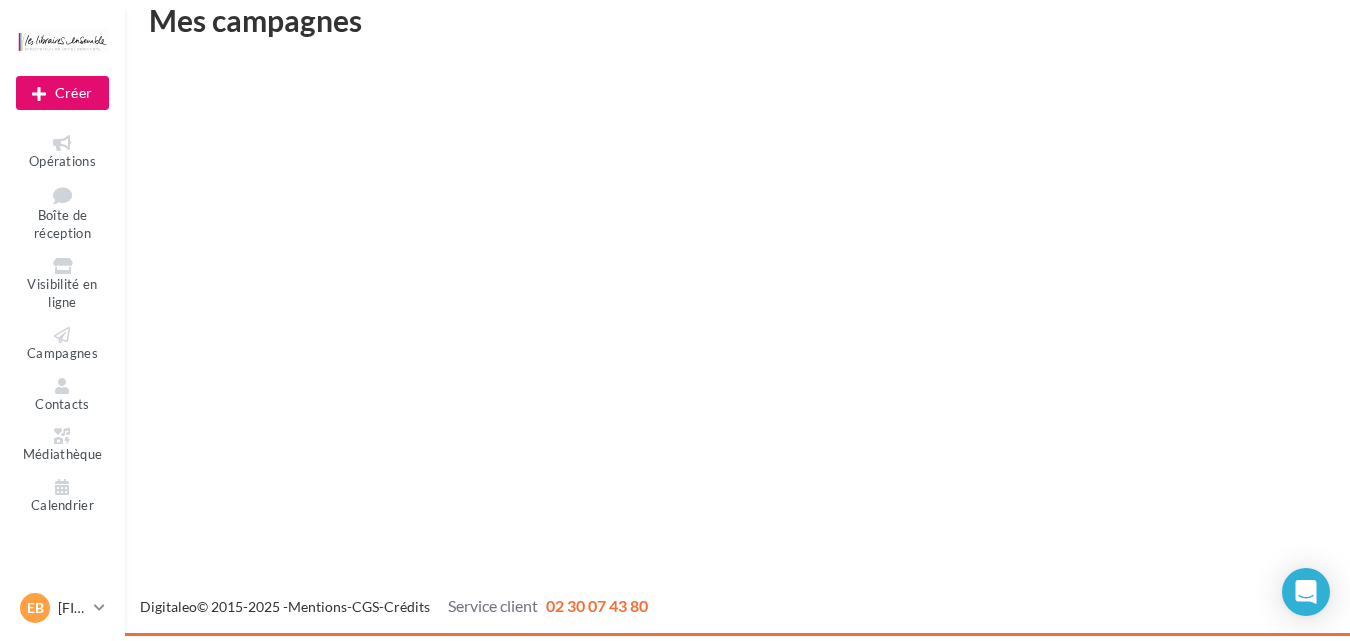 scroll, scrollTop: 32, scrollLeft: 0, axis: vertical 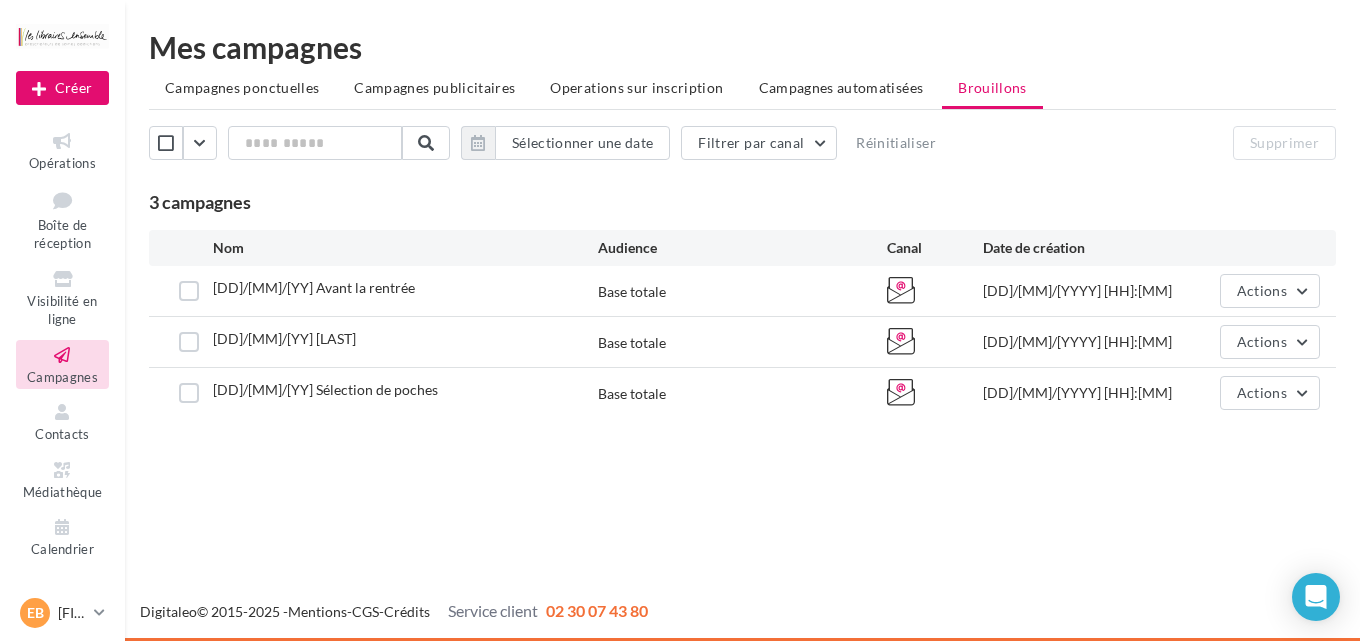 click on "Sélectionner une date
Filtrer par canal         Réinitialiser
Supprimer
3 campagnes" at bounding box center [742, 170] 